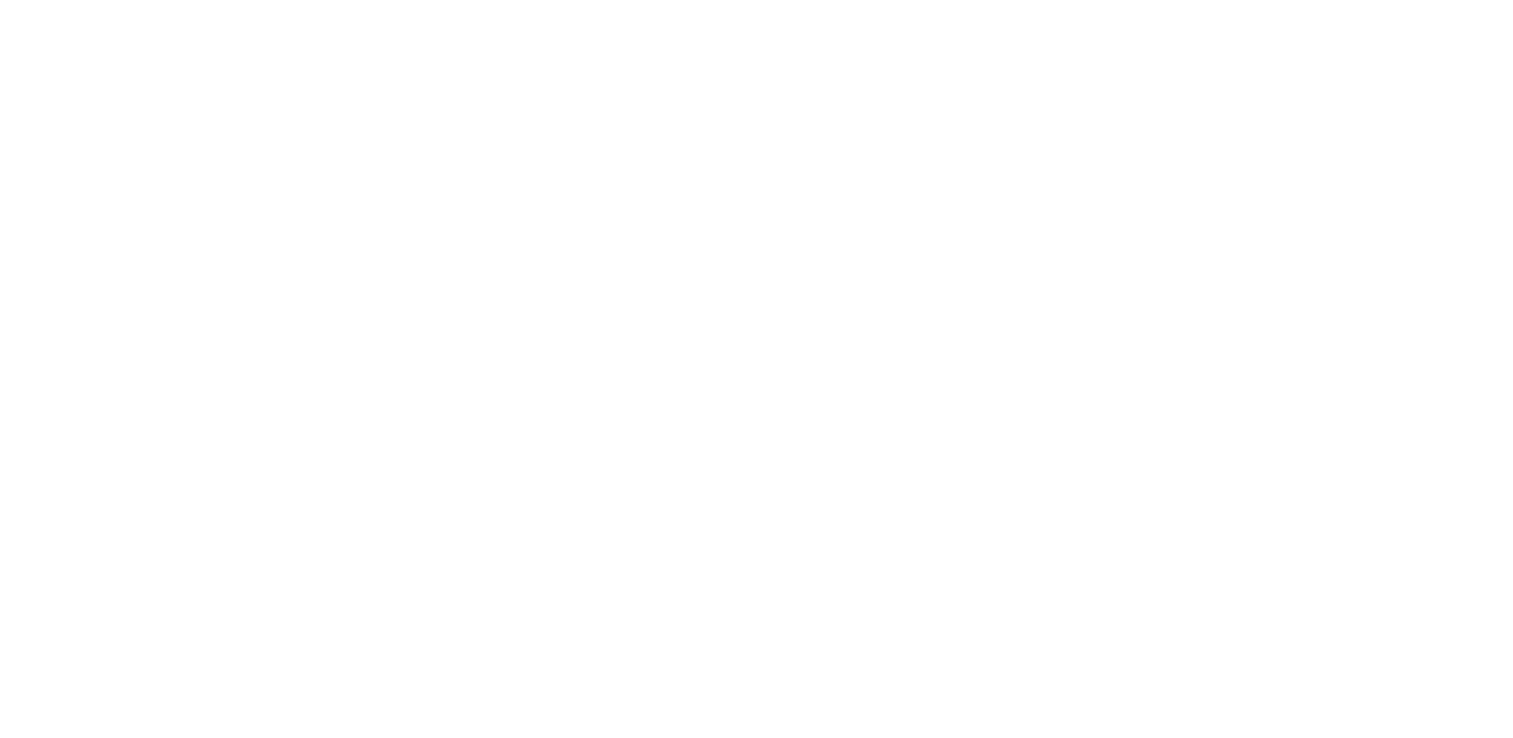 click at bounding box center [0, 0] 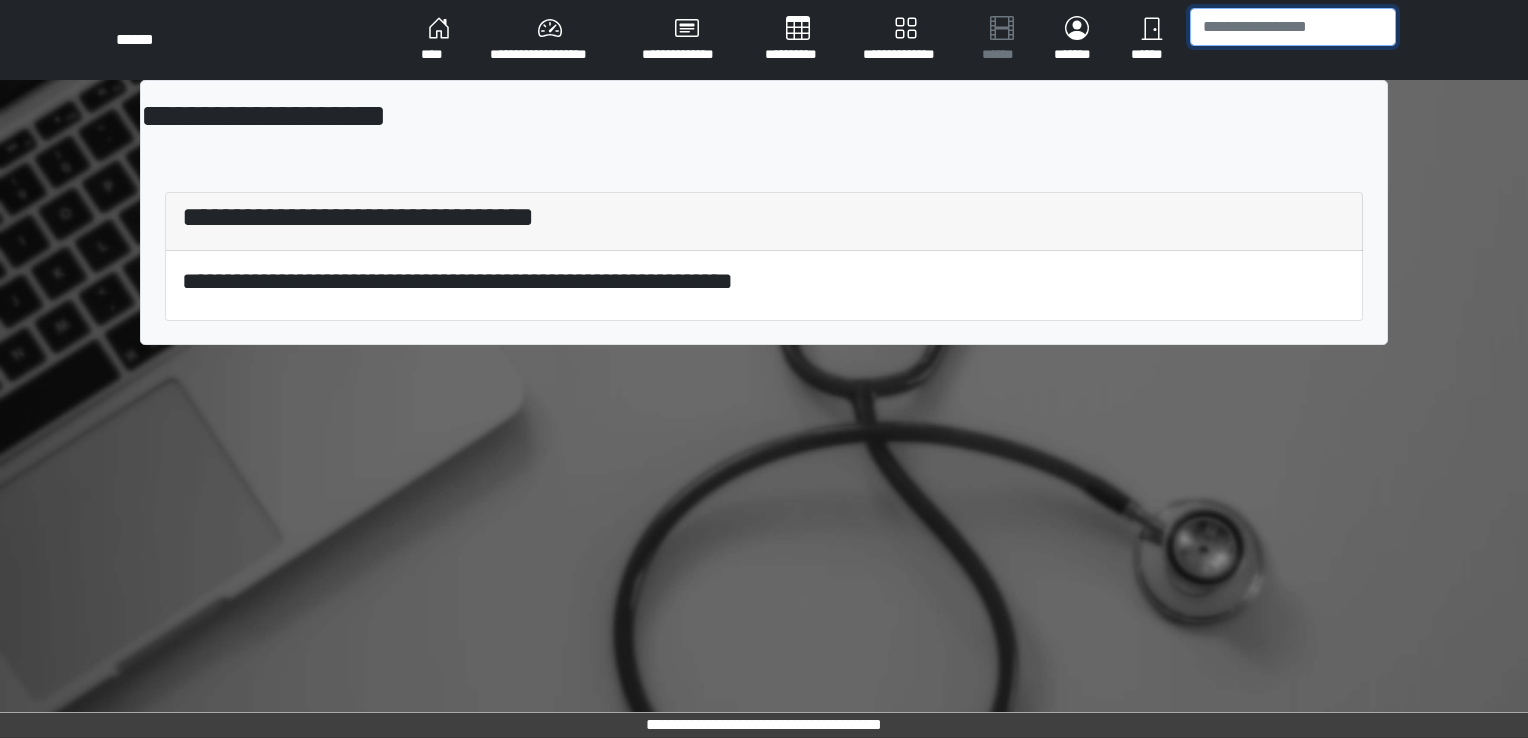 click at bounding box center (1293, 27) 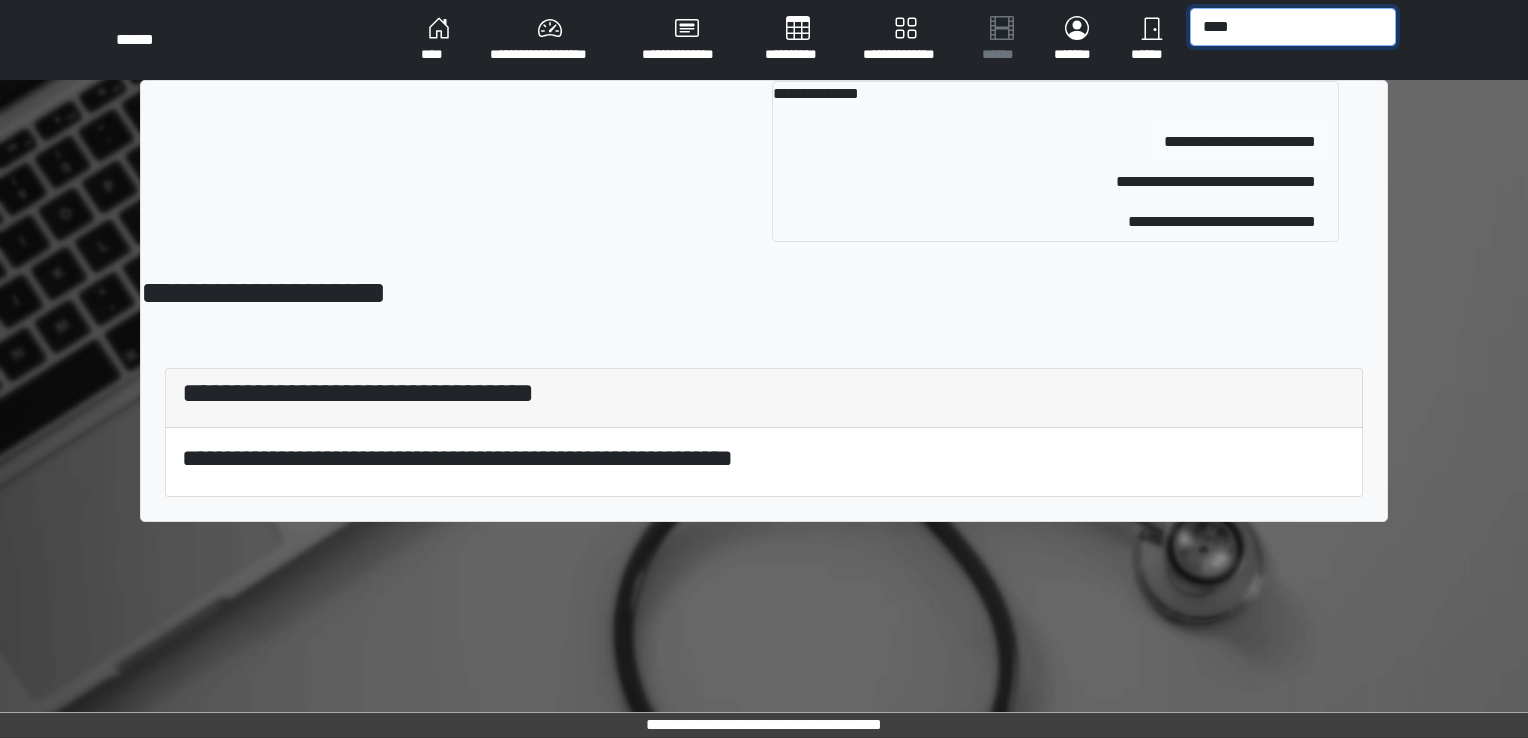 type on "****" 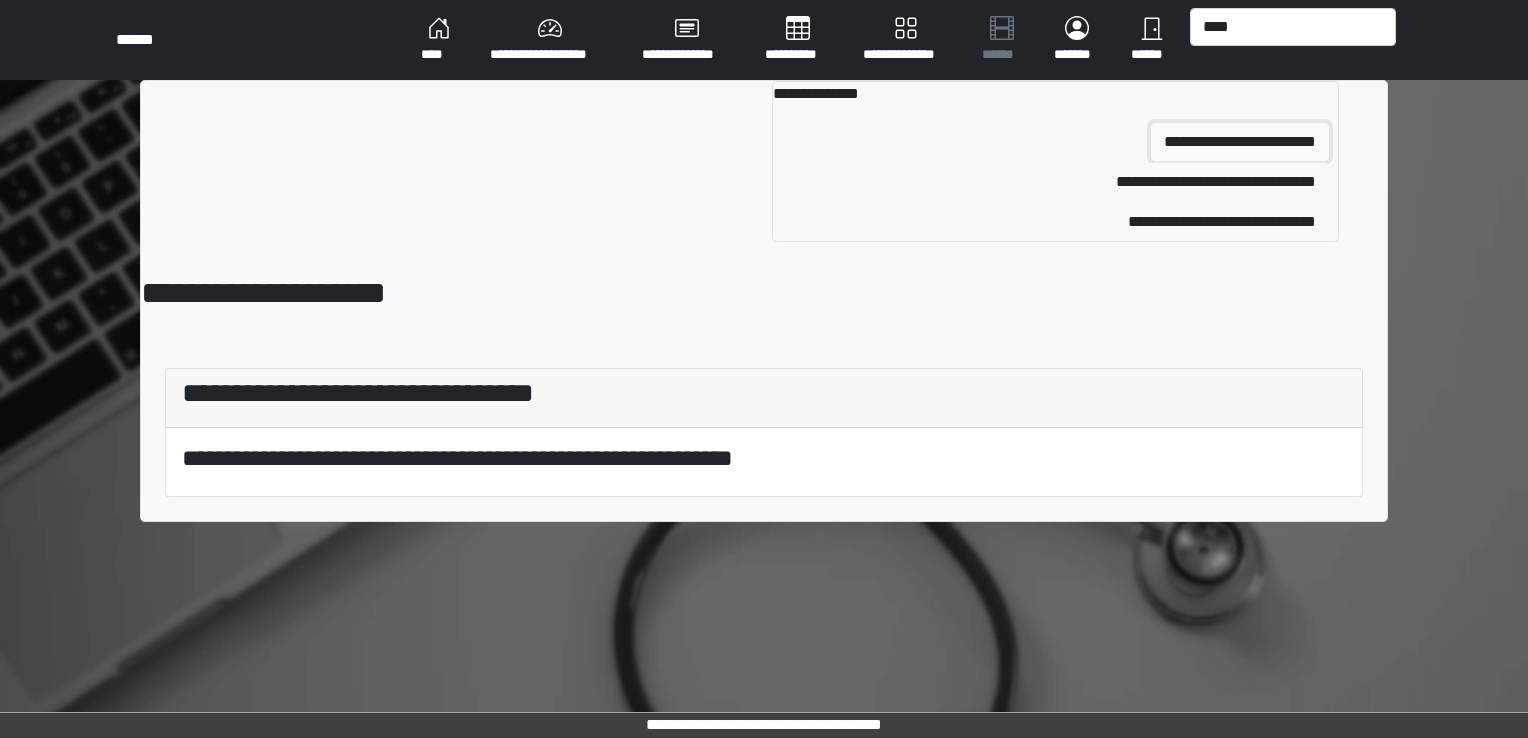 click on "**********" at bounding box center (1240, 142) 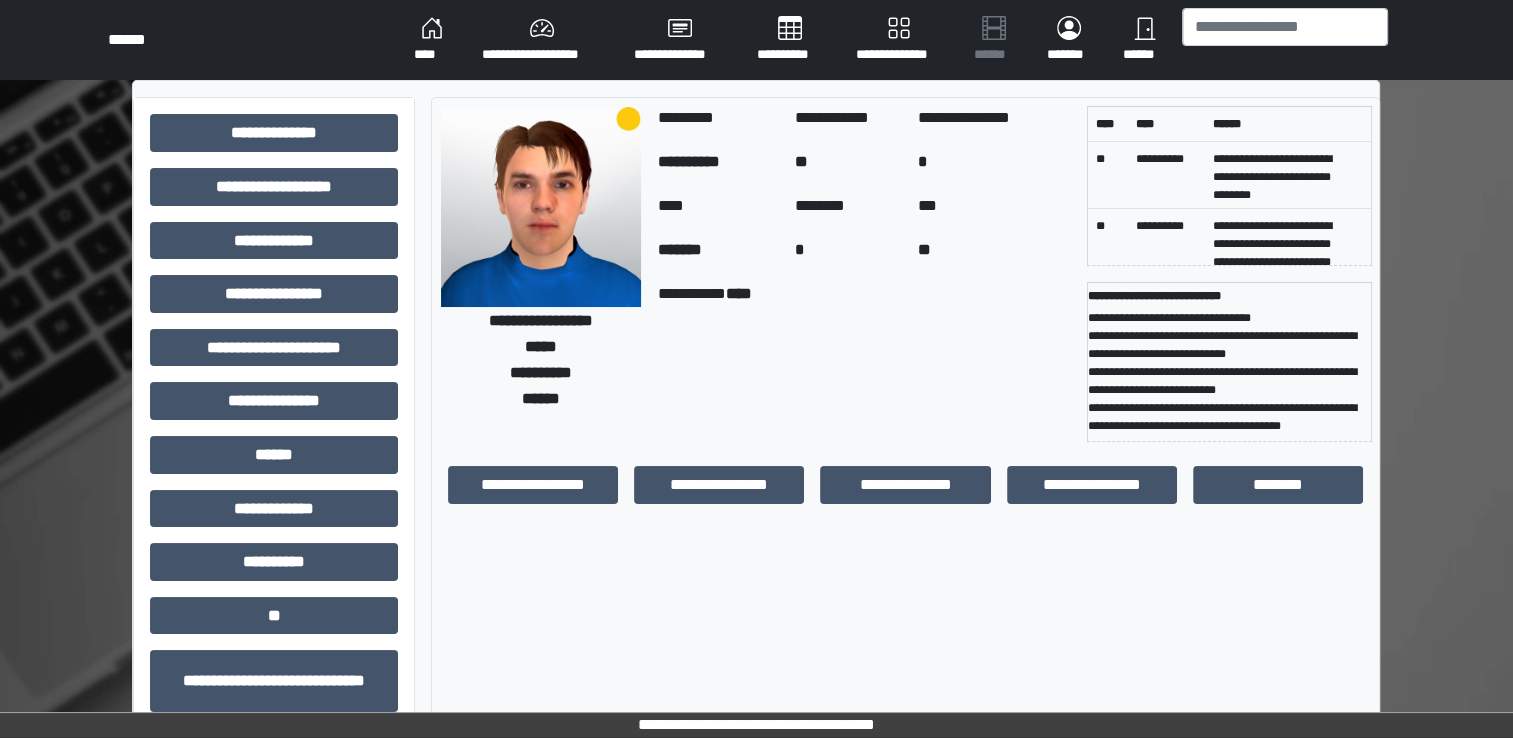 scroll, scrollTop: 127, scrollLeft: 0, axis: vertical 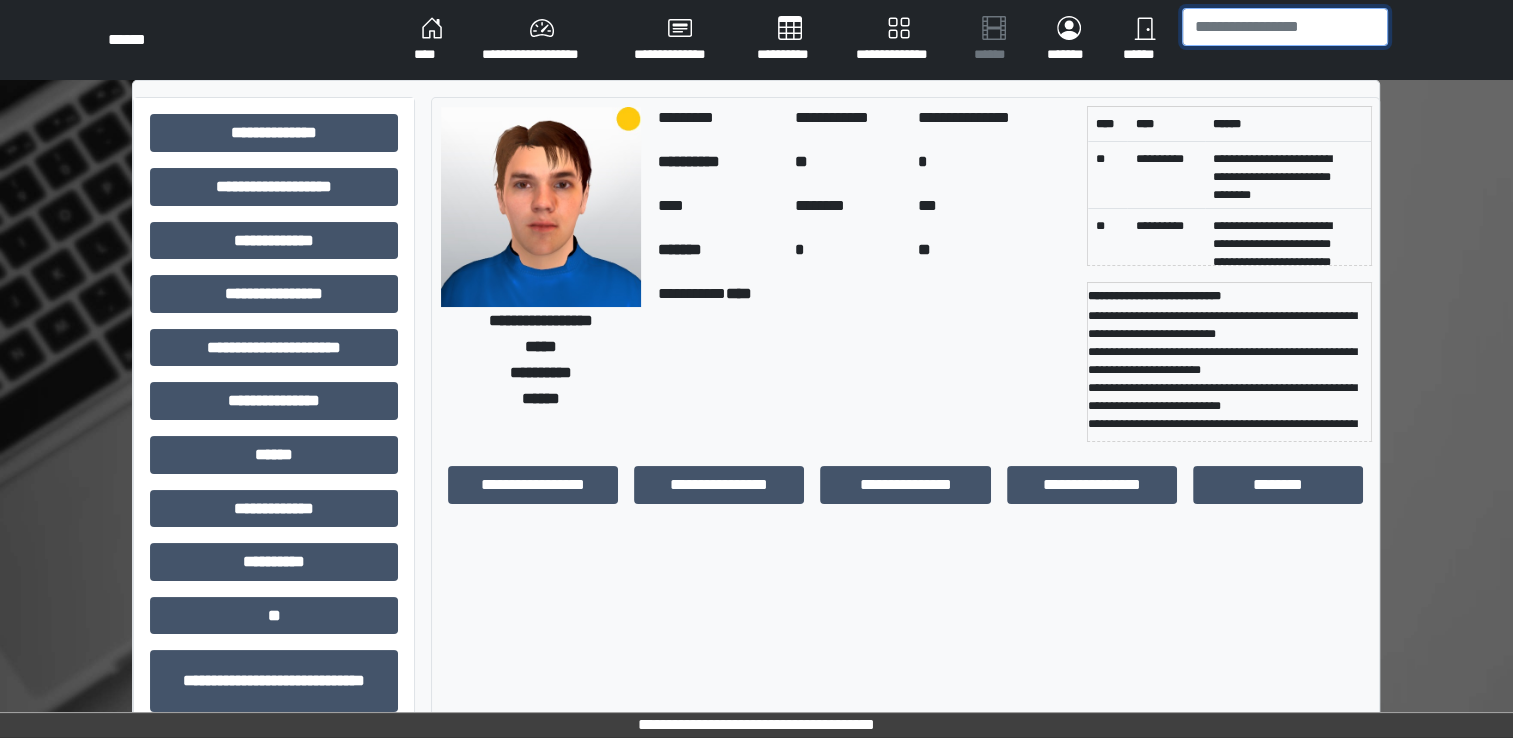 click at bounding box center (1285, 27) 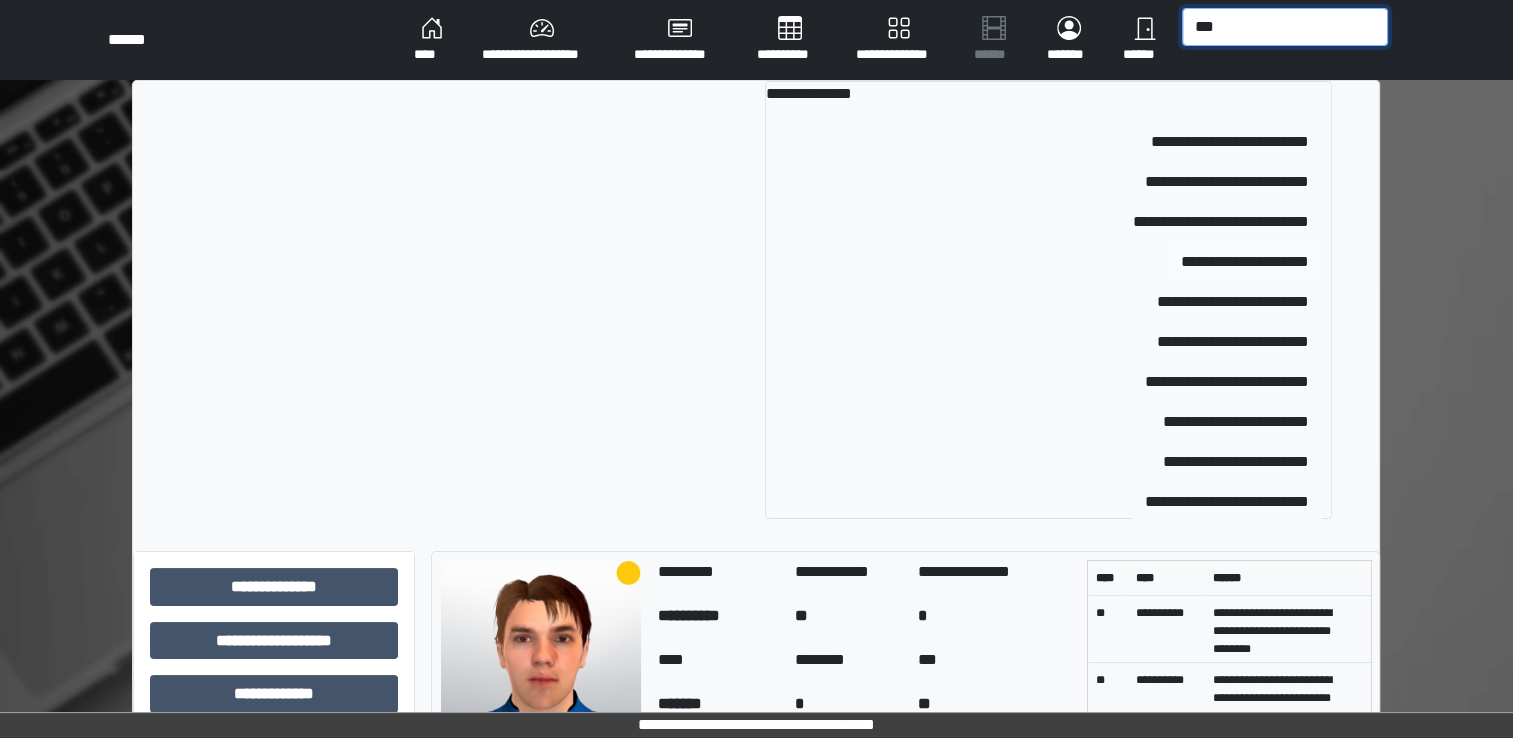 type on "***" 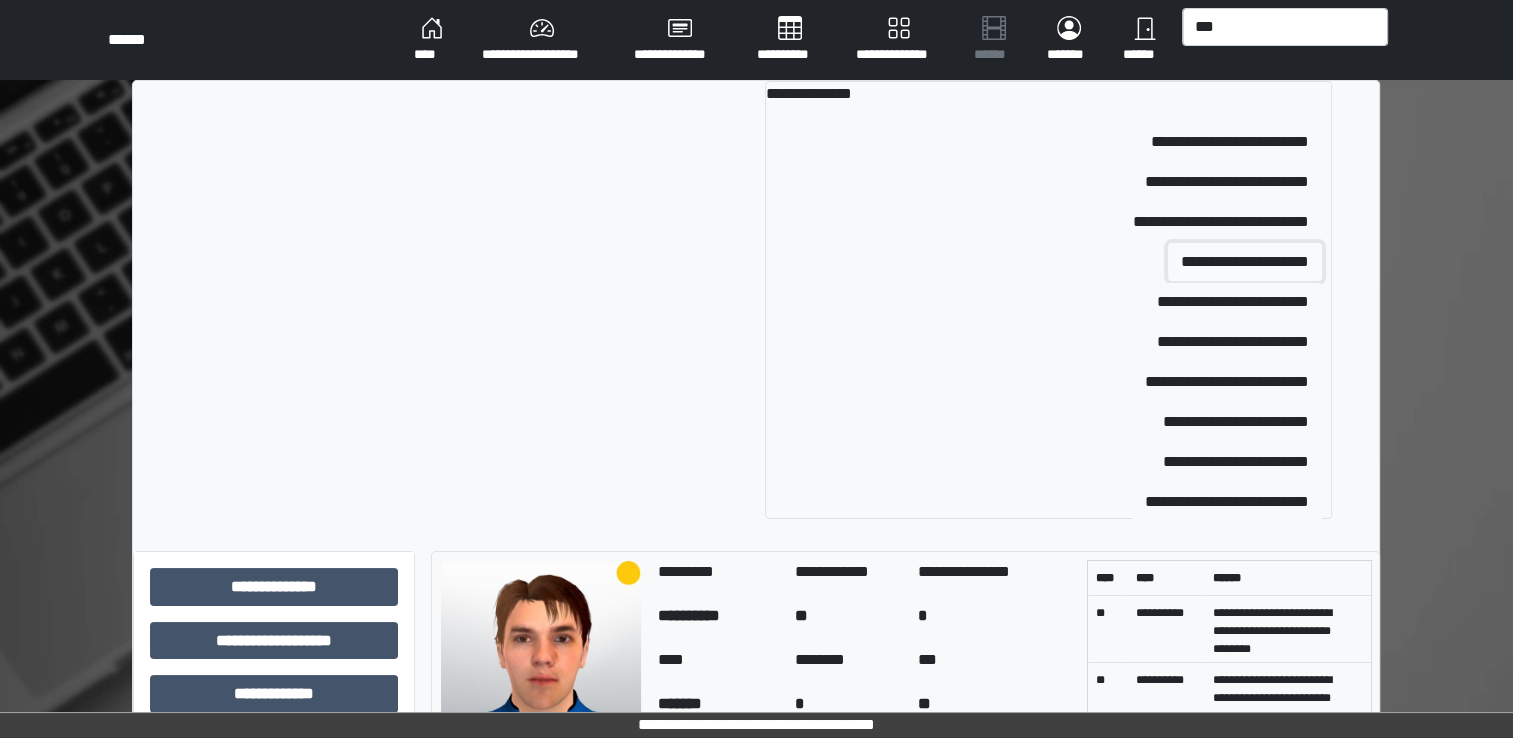 click on "**********" at bounding box center [1245, 262] 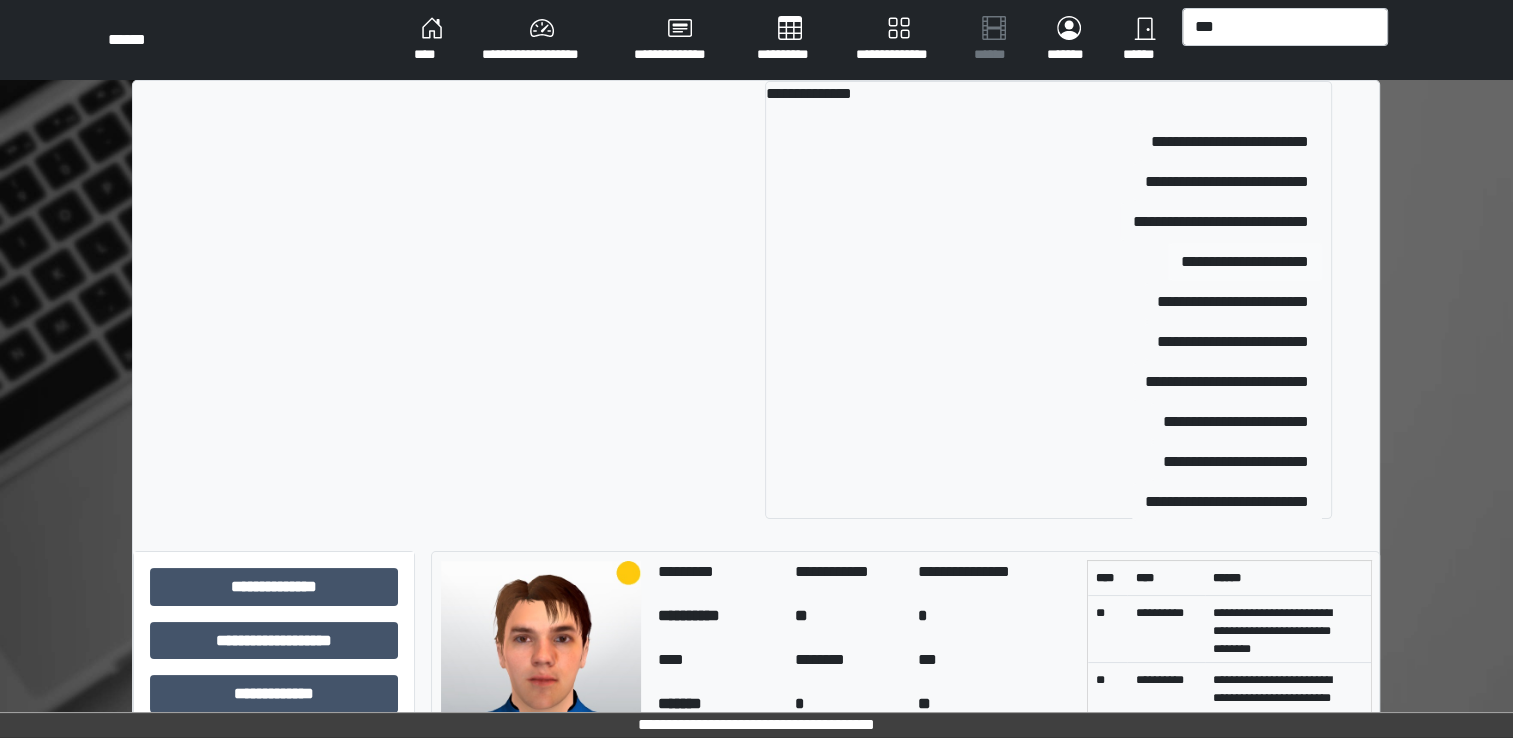 type 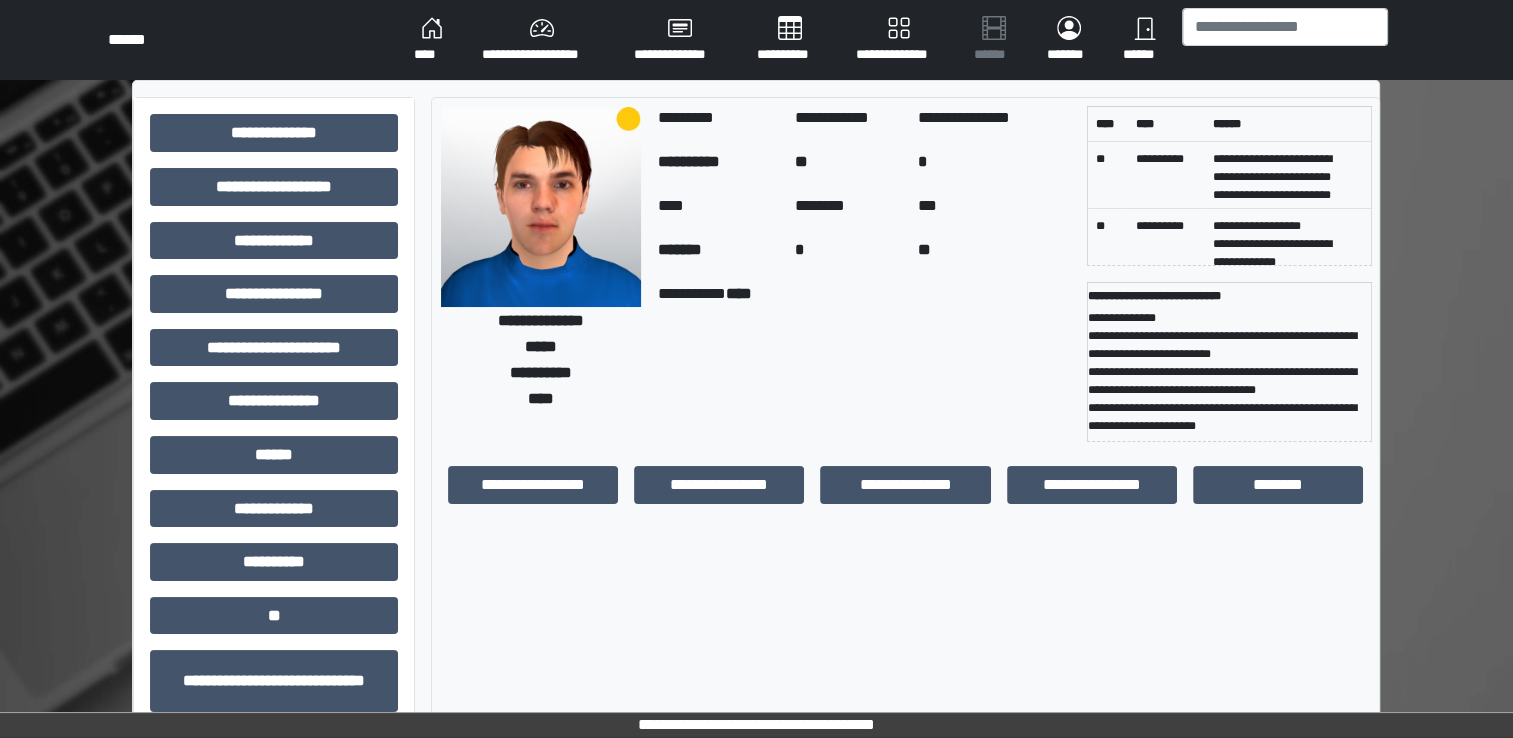 scroll, scrollTop: 19, scrollLeft: 0, axis: vertical 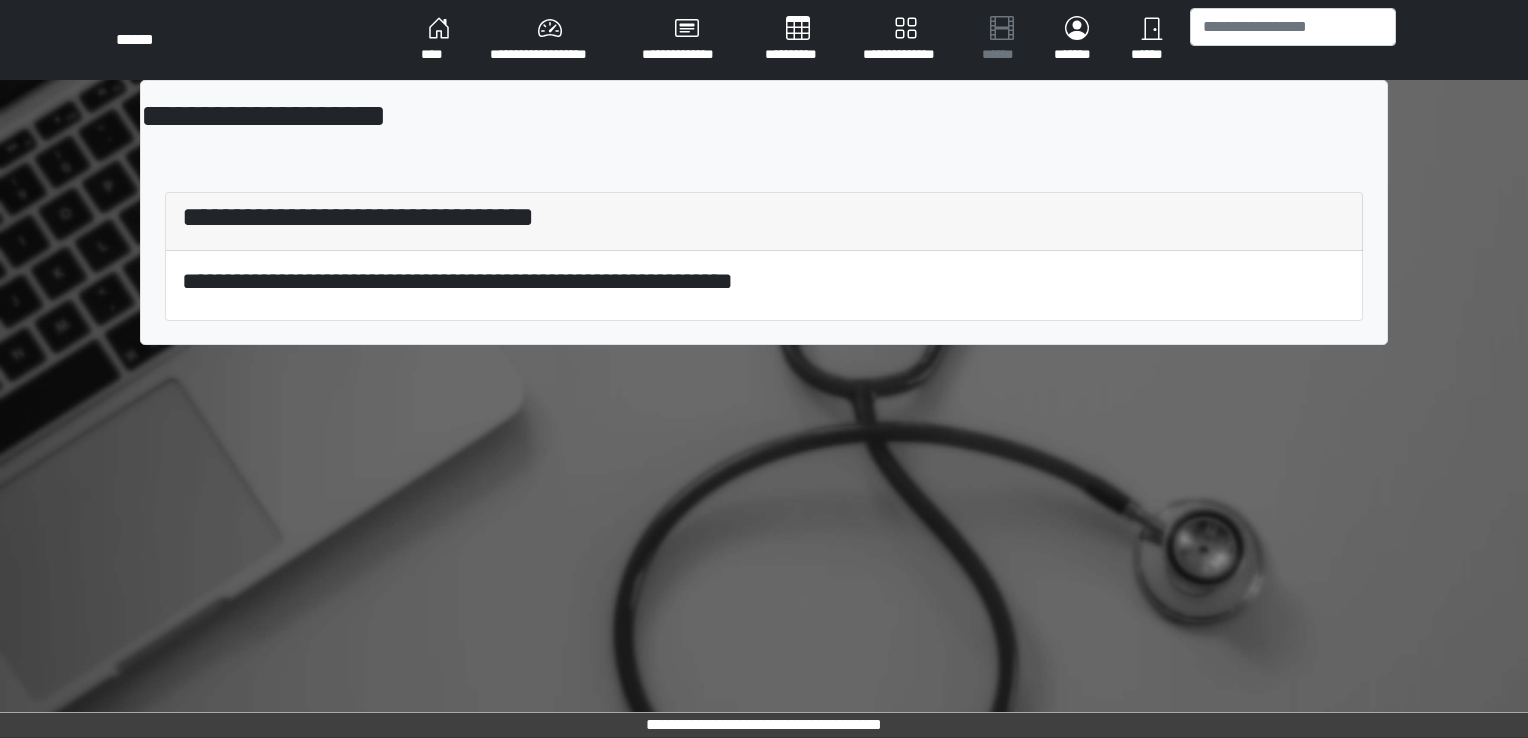 drag, startPoint x: 430, startPoint y: 27, endPoint x: 416, endPoint y: 28, distance: 14.035668 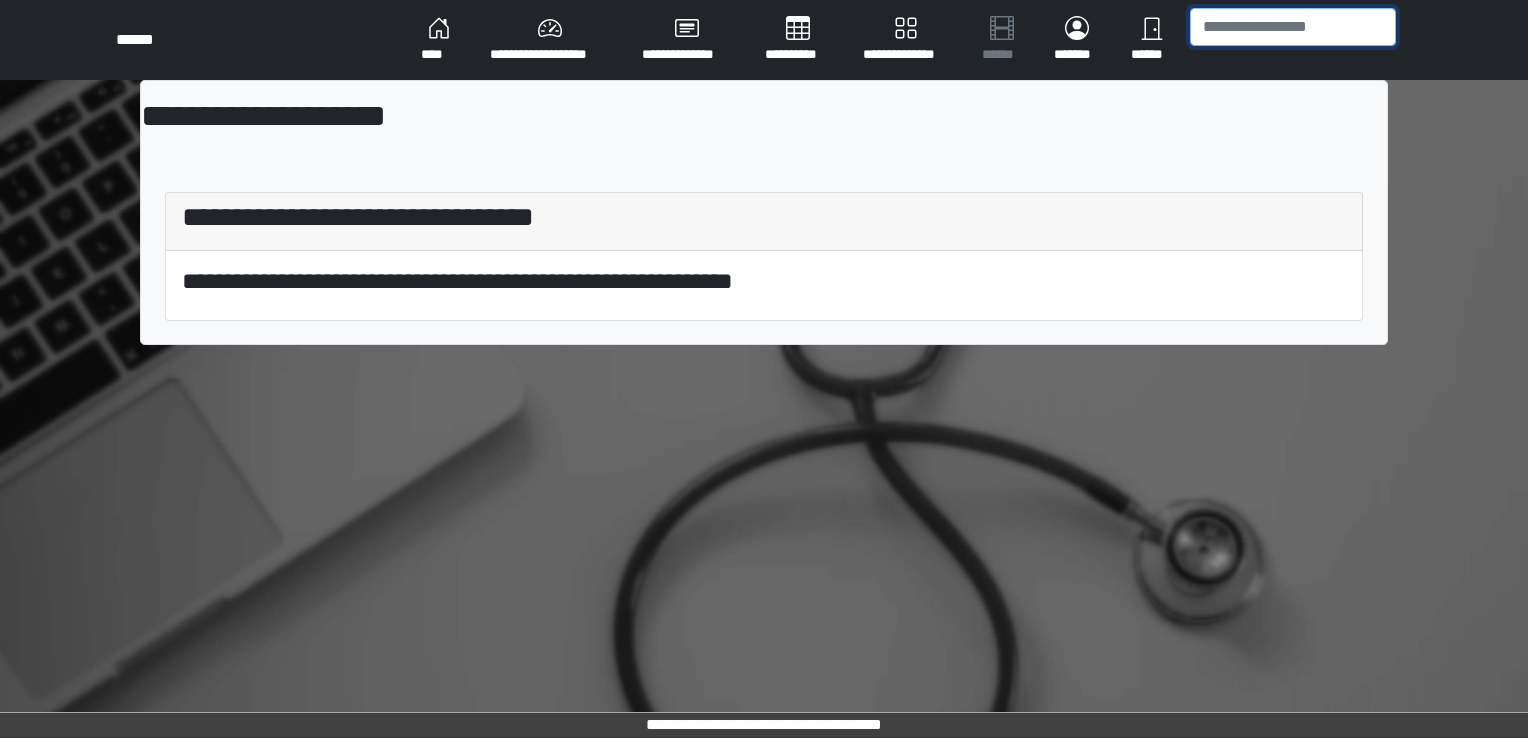click at bounding box center [1293, 27] 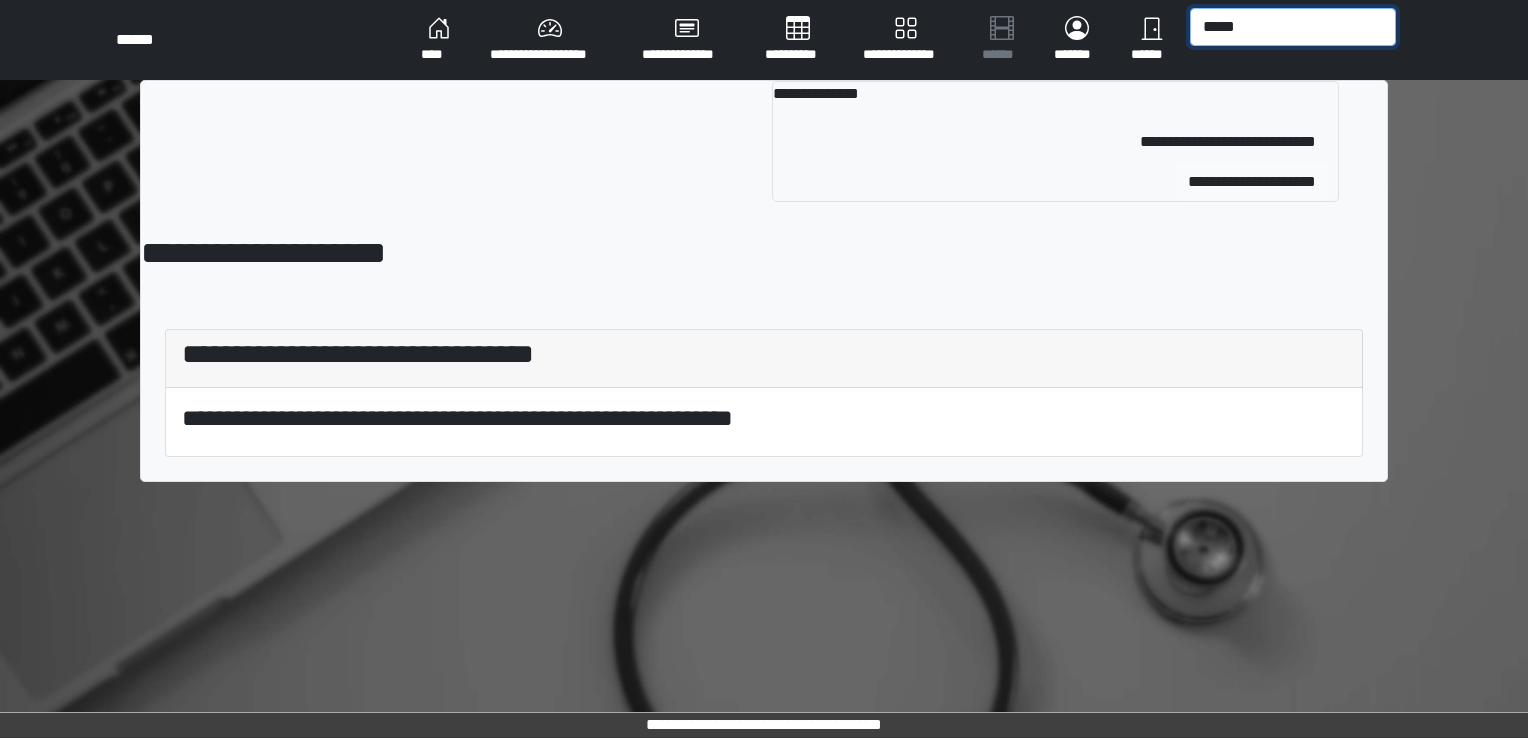 type on "*****" 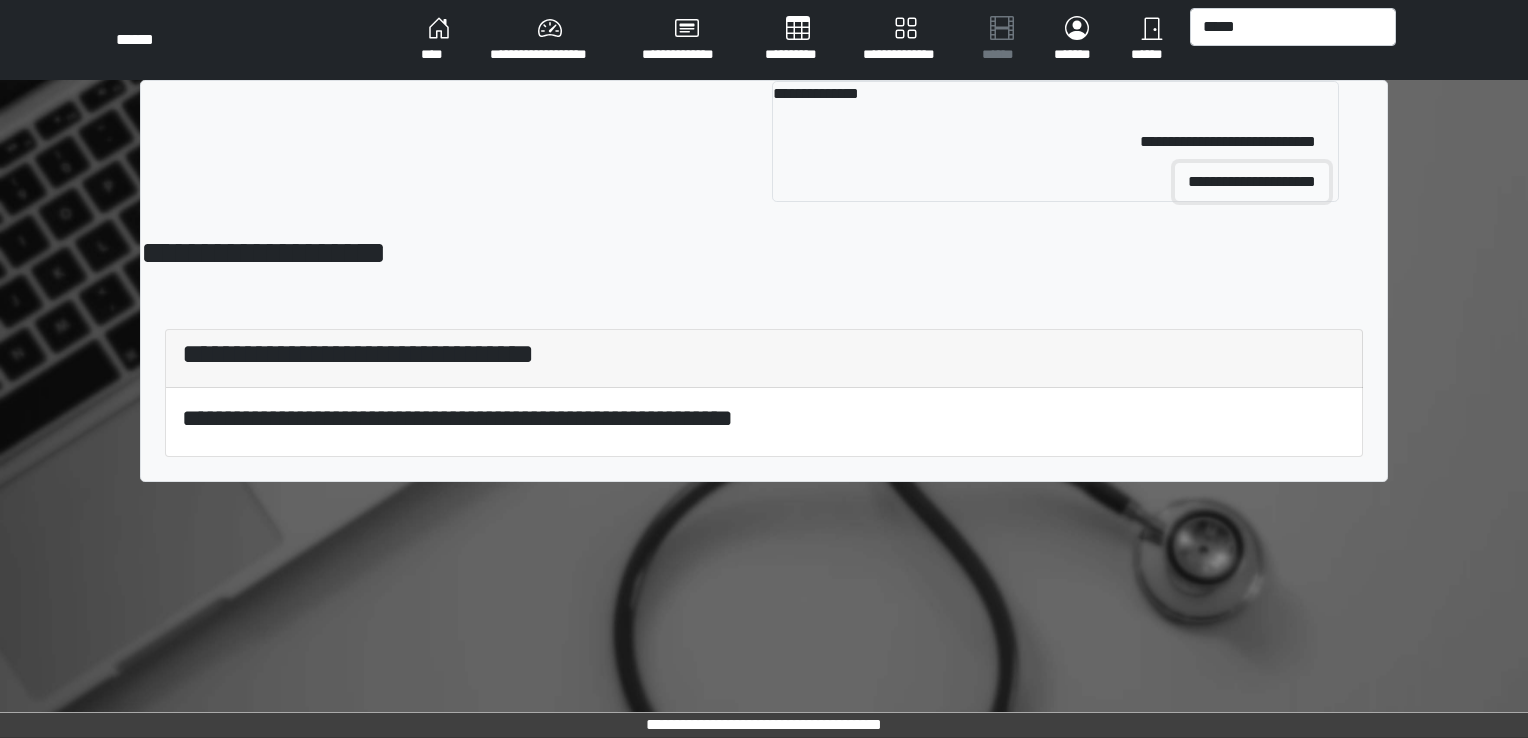 click on "**********" at bounding box center (1252, 182) 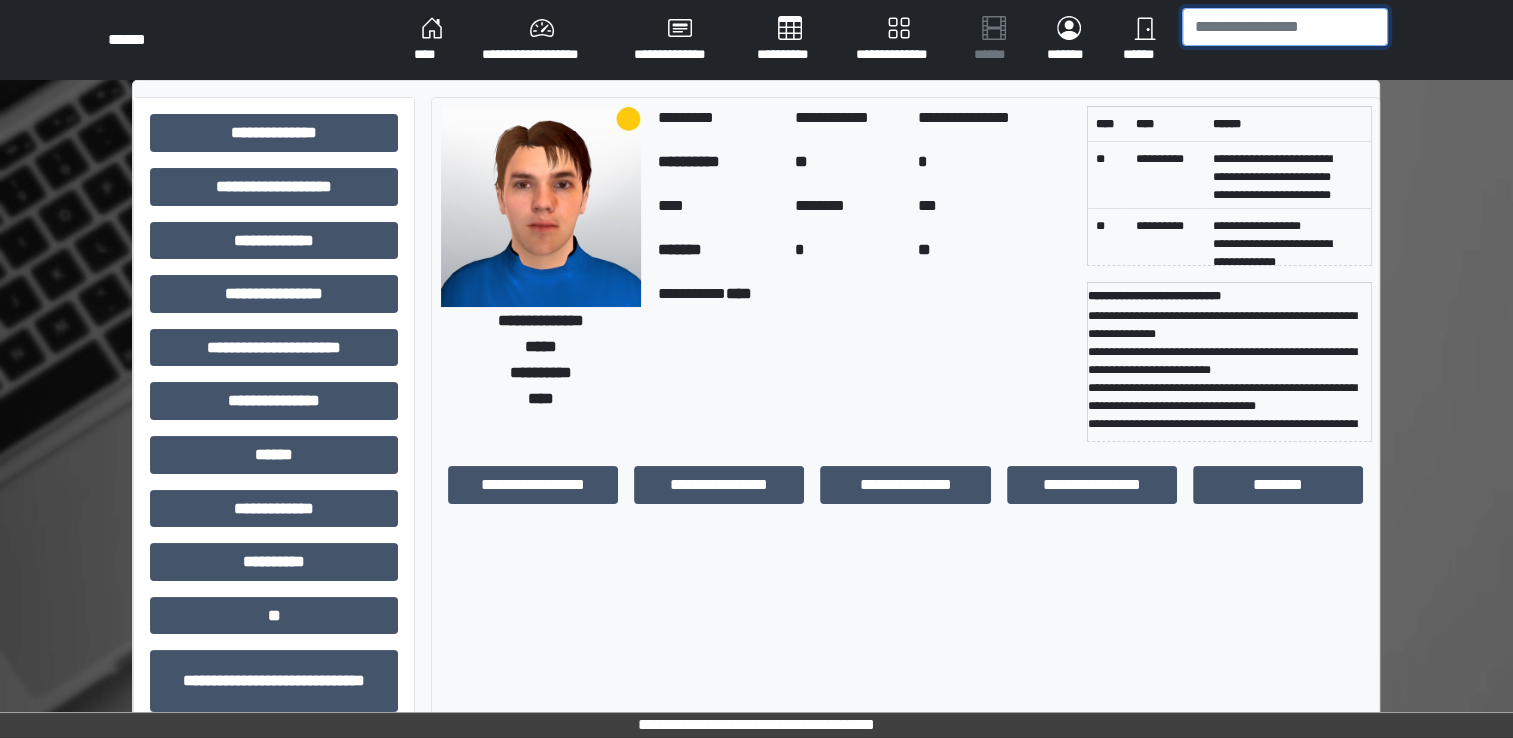 click at bounding box center (1285, 27) 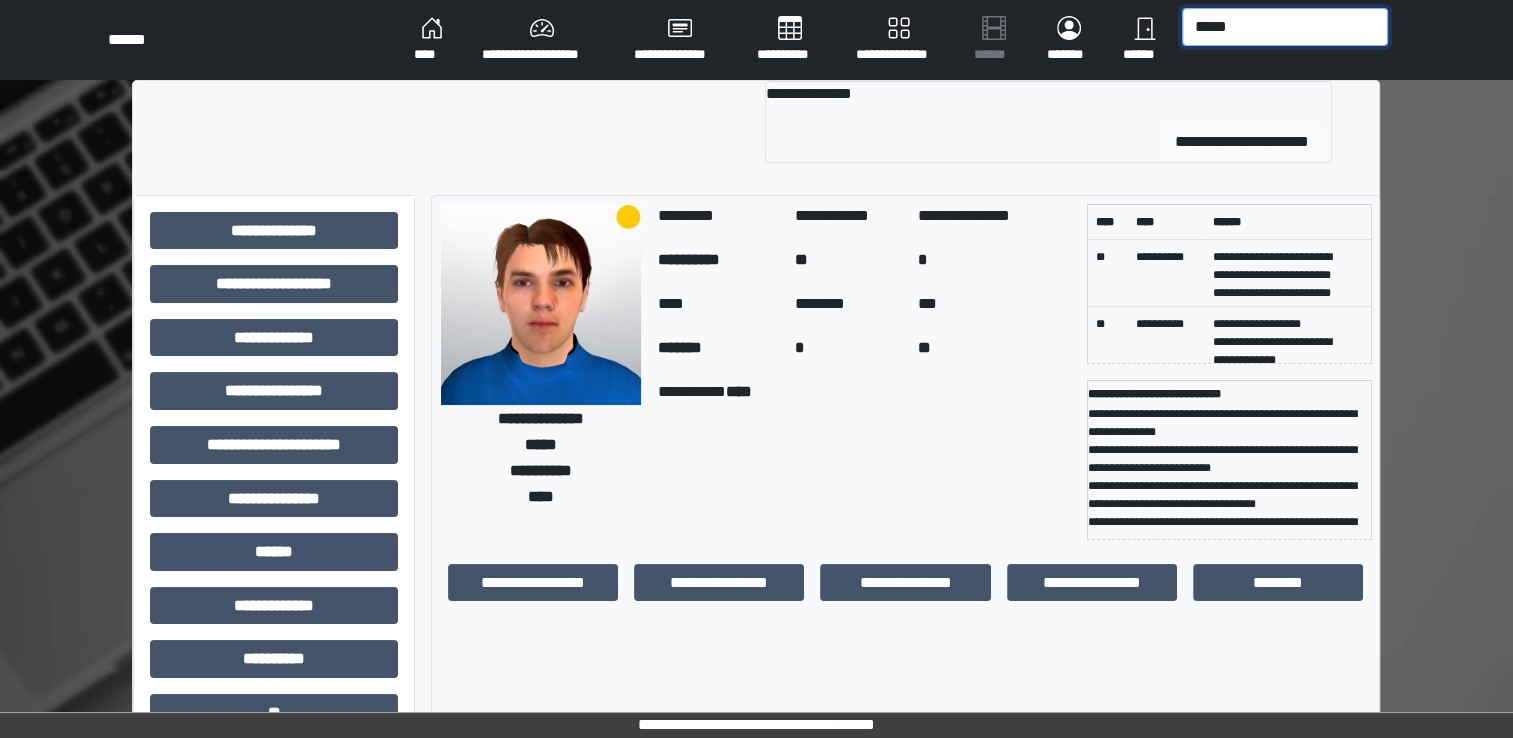 type on "*****" 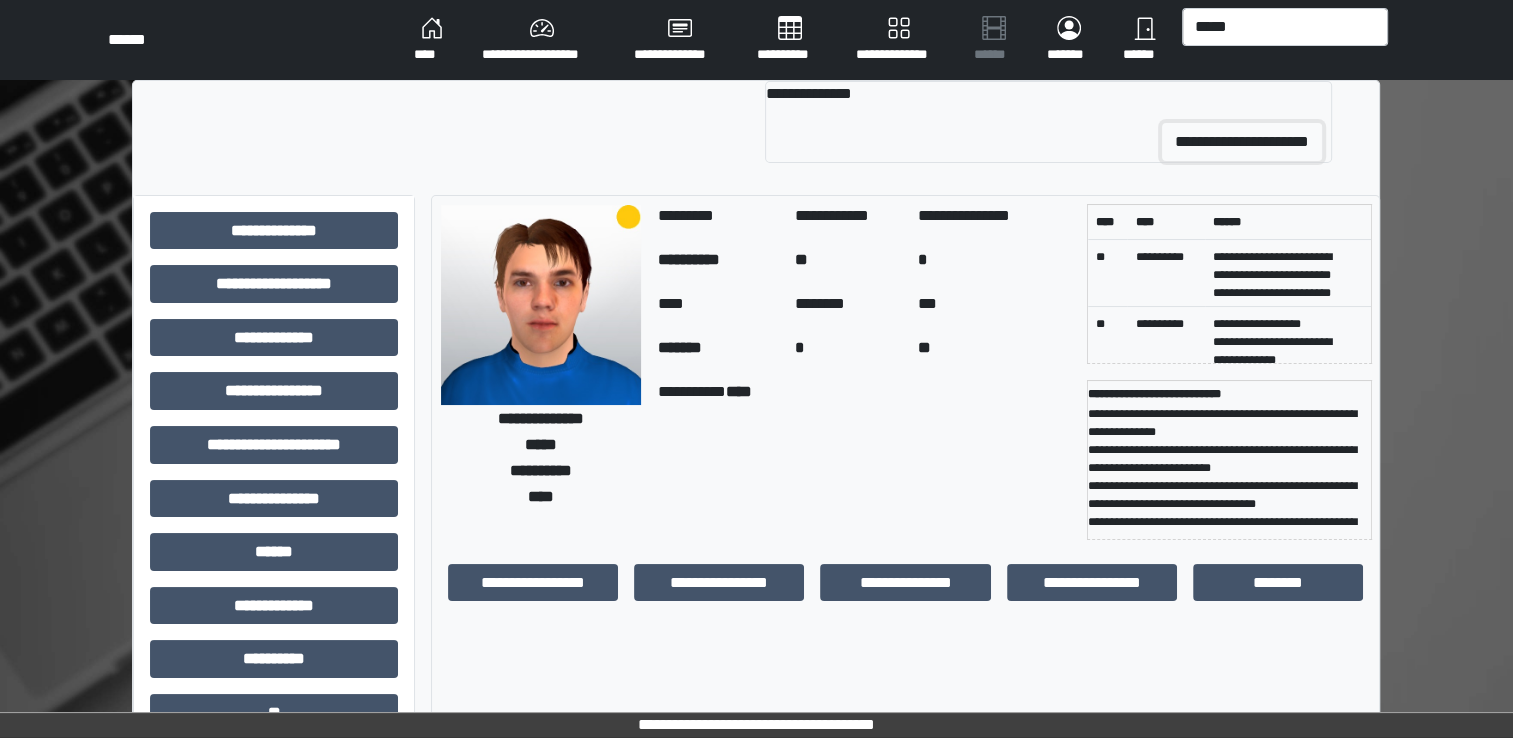 click on "**********" at bounding box center [1242, 142] 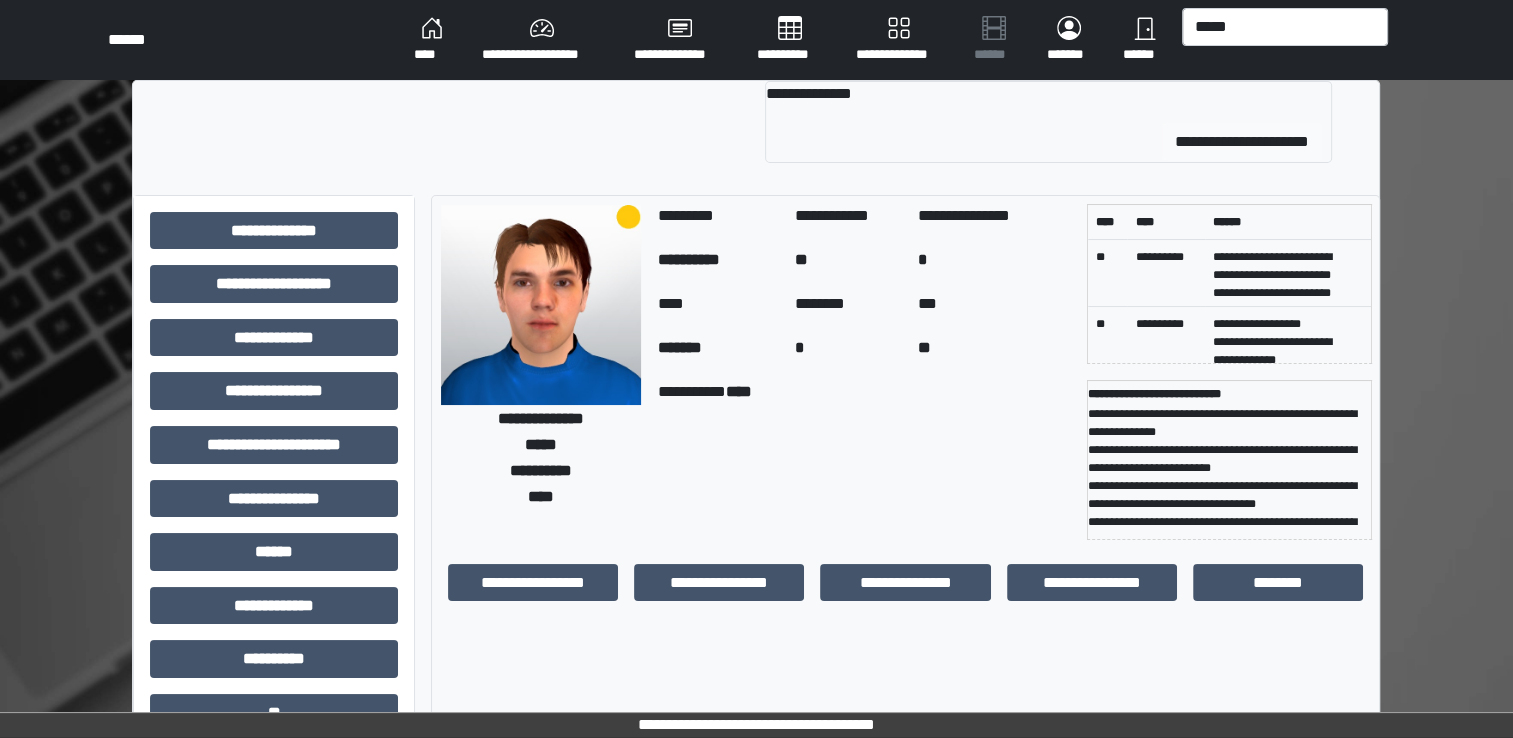 type 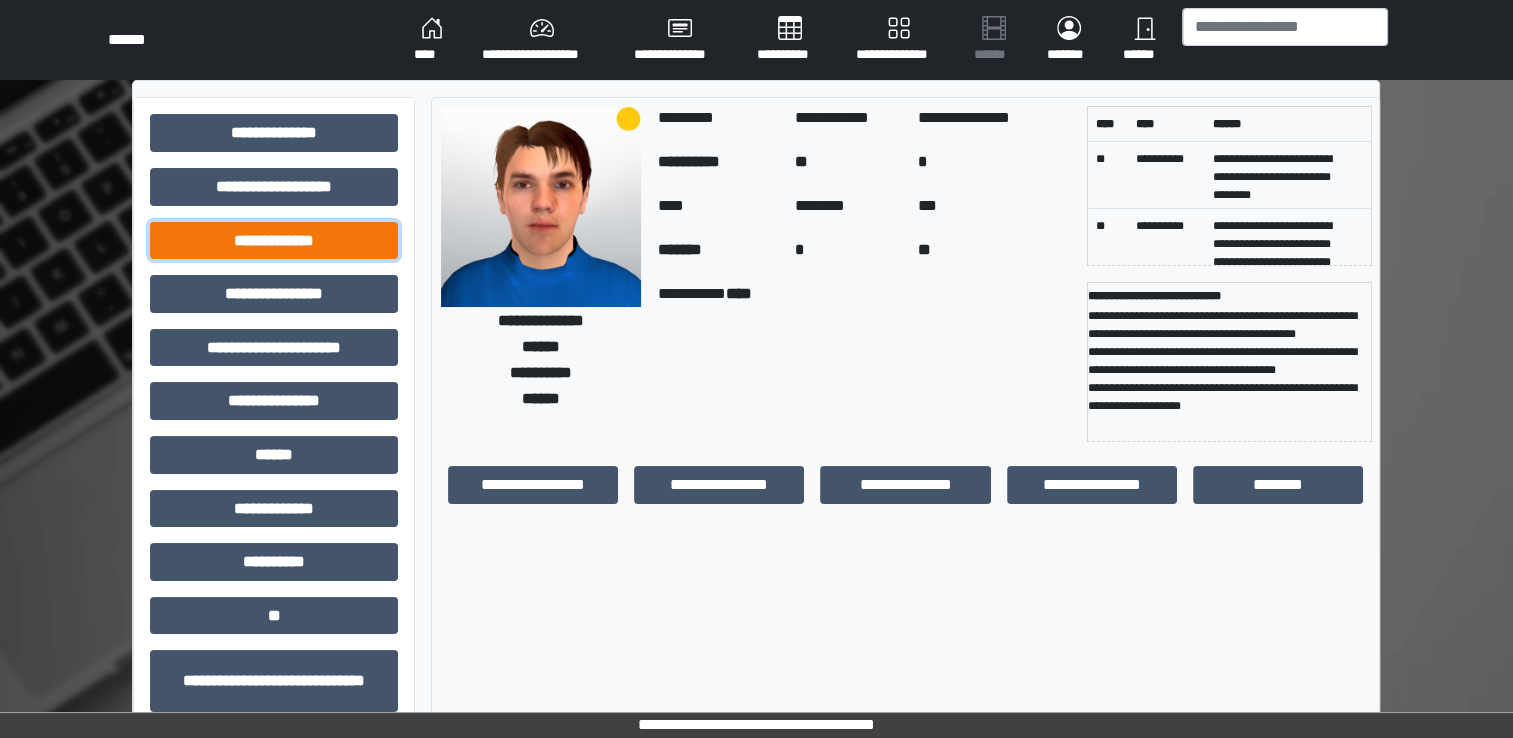 click on "**********" at bounding box center (274, 241) 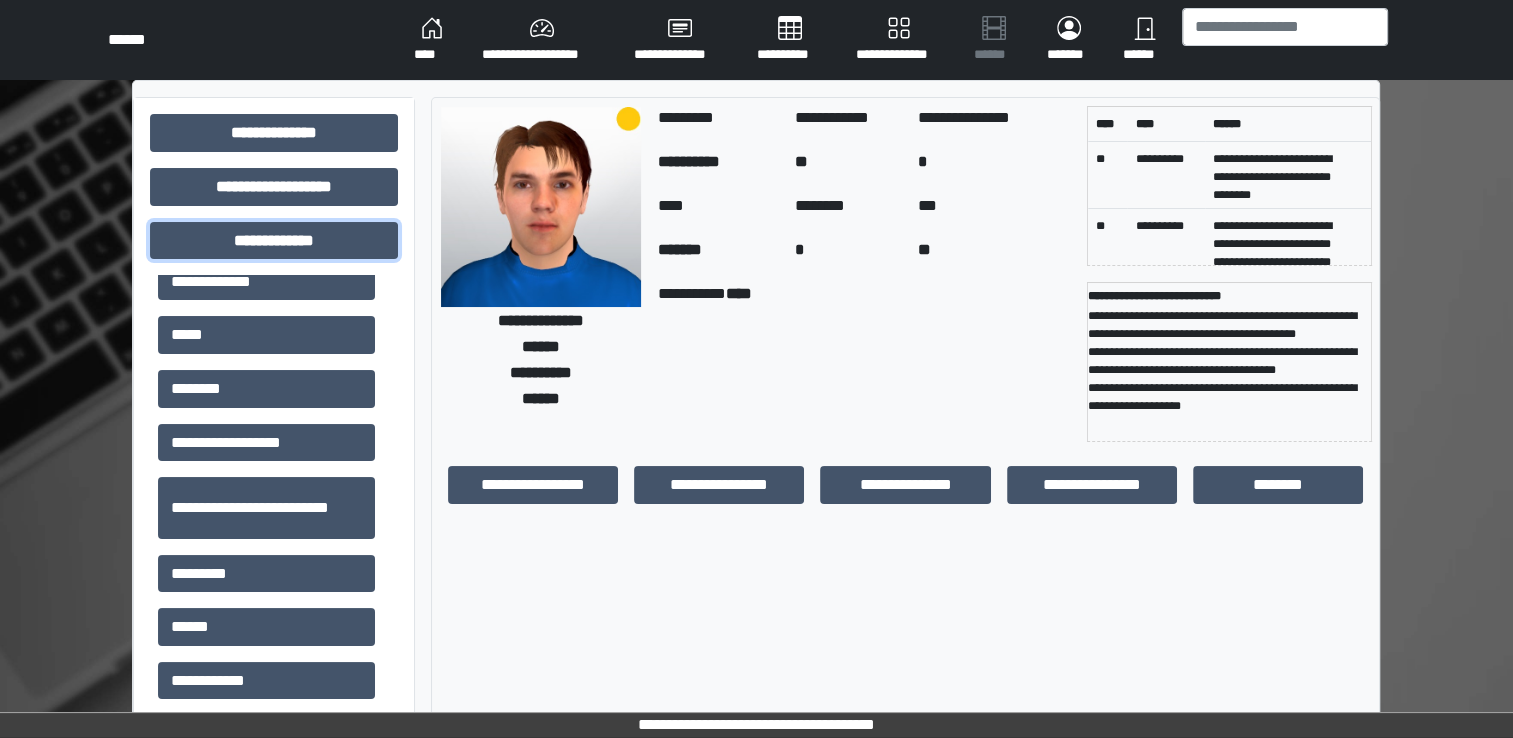 scroll, scrollTop: 309, scrollLeft: 0, axis: vertical 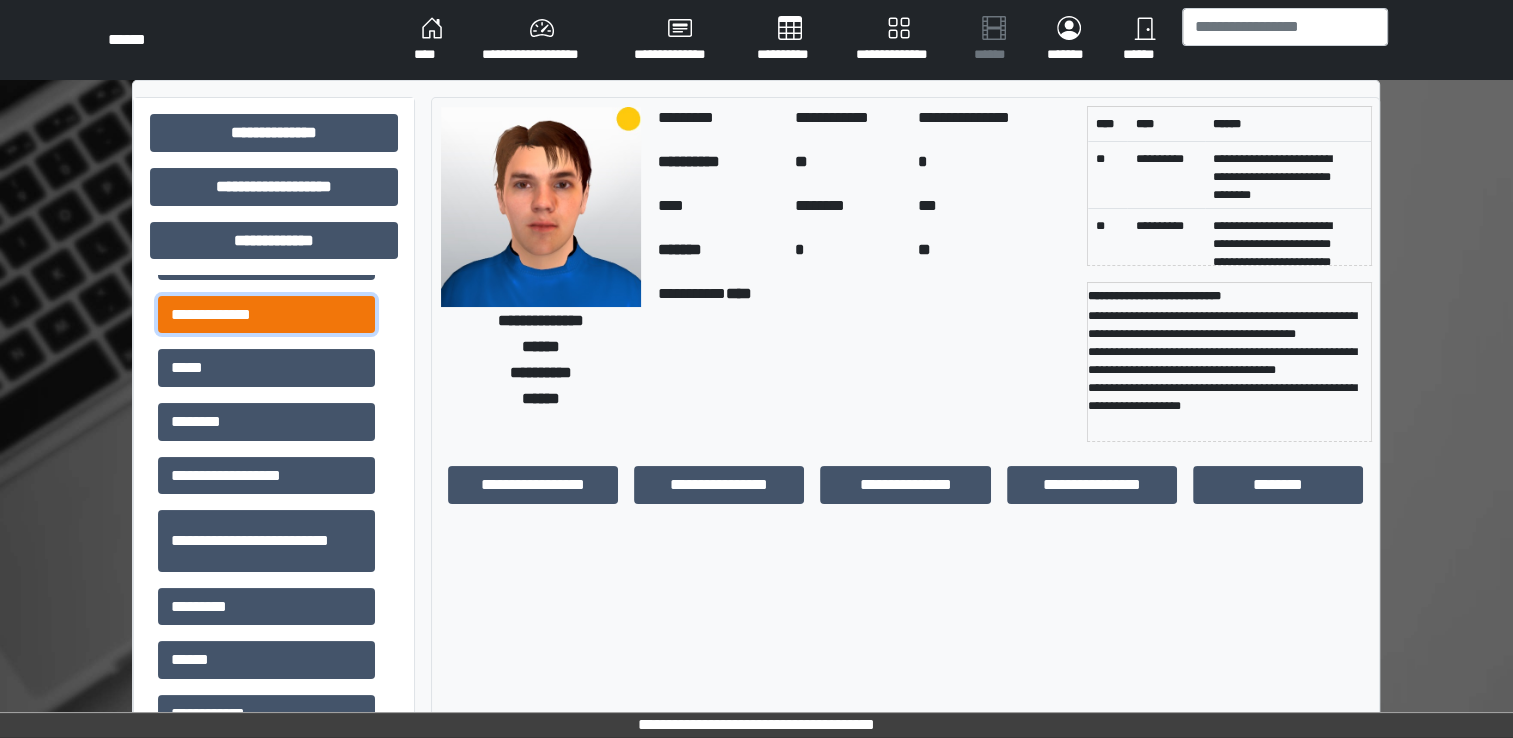 click on "**********" at bounding box center [266, 315] 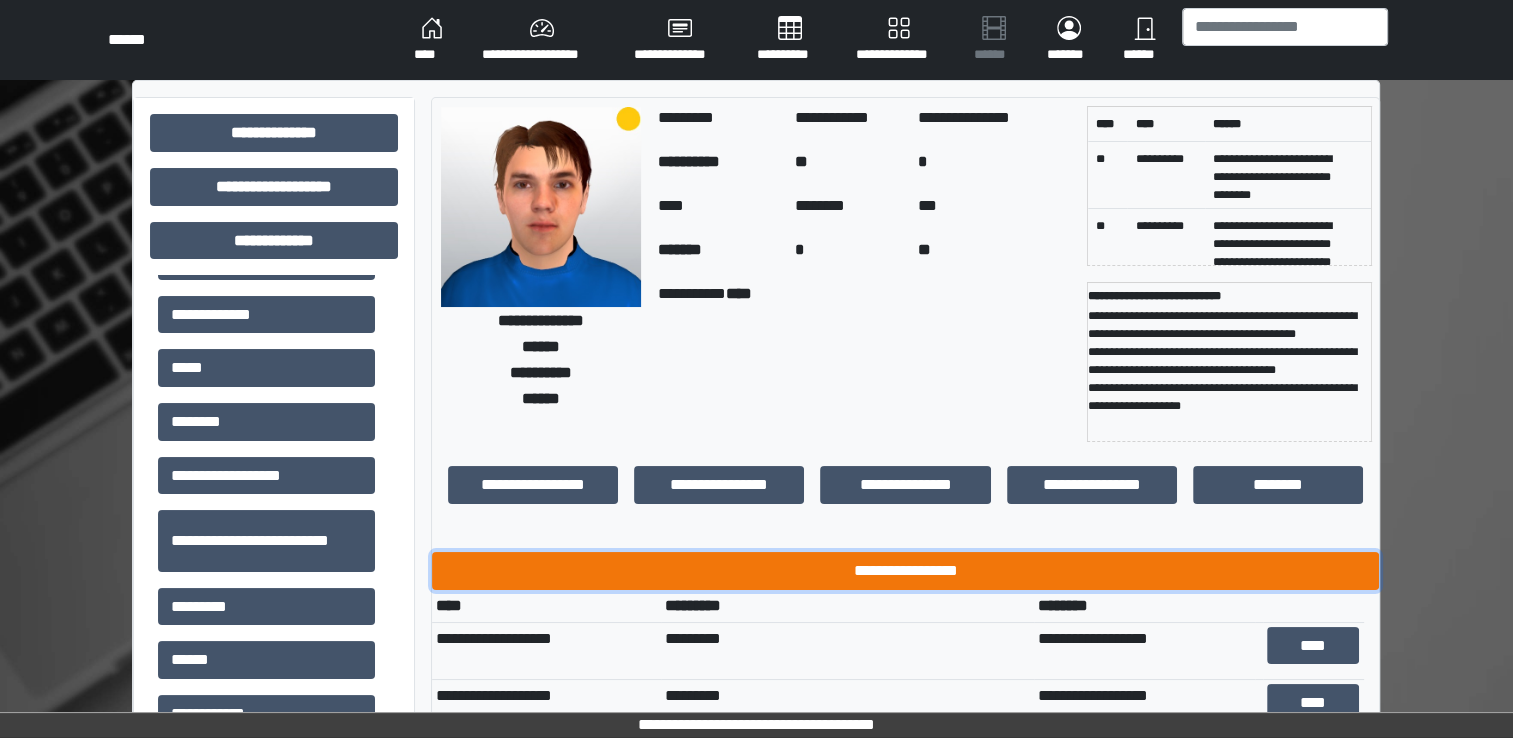 click on "**********" at bounding box center [905, 571] 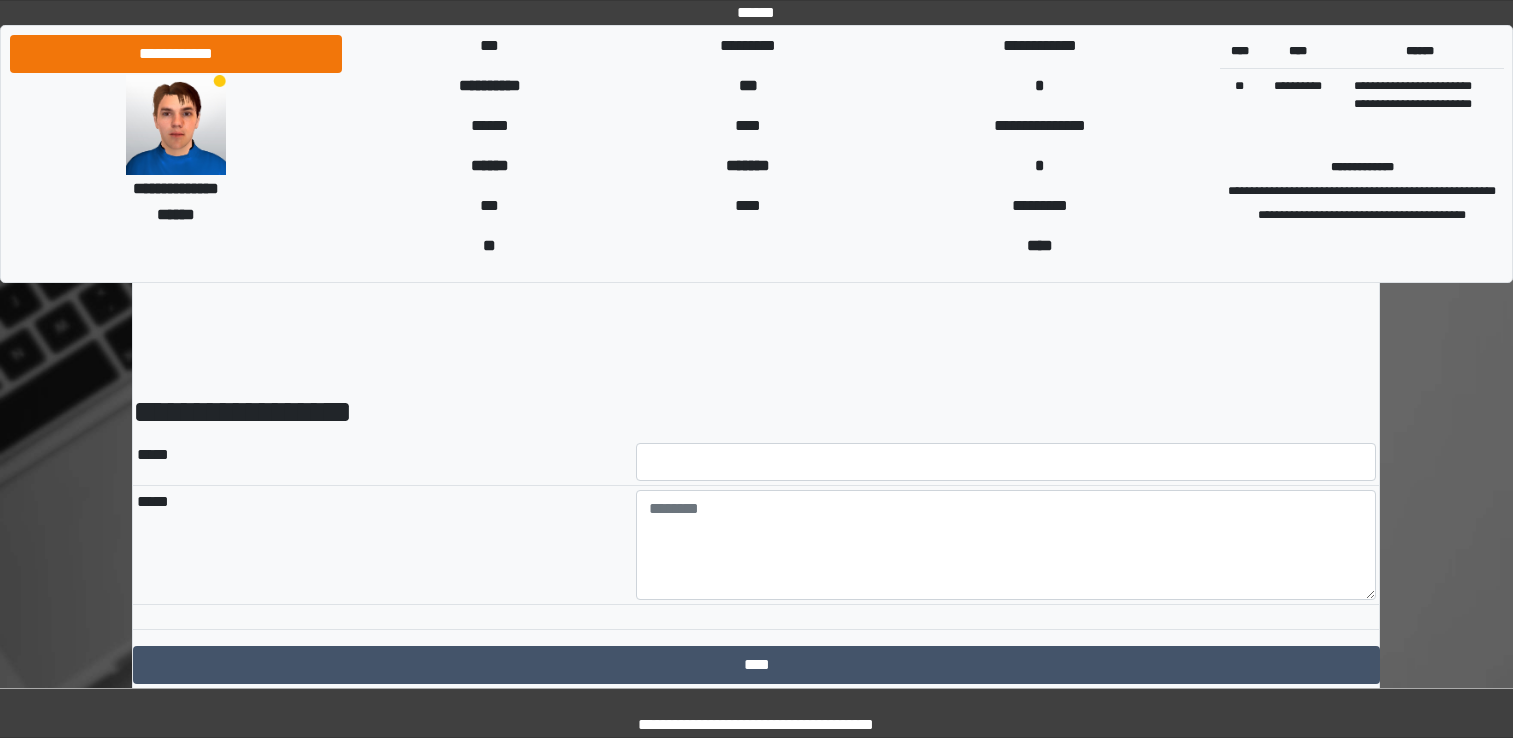 scroll, scrollTop: 0, scrollLeft: 0, axis: both 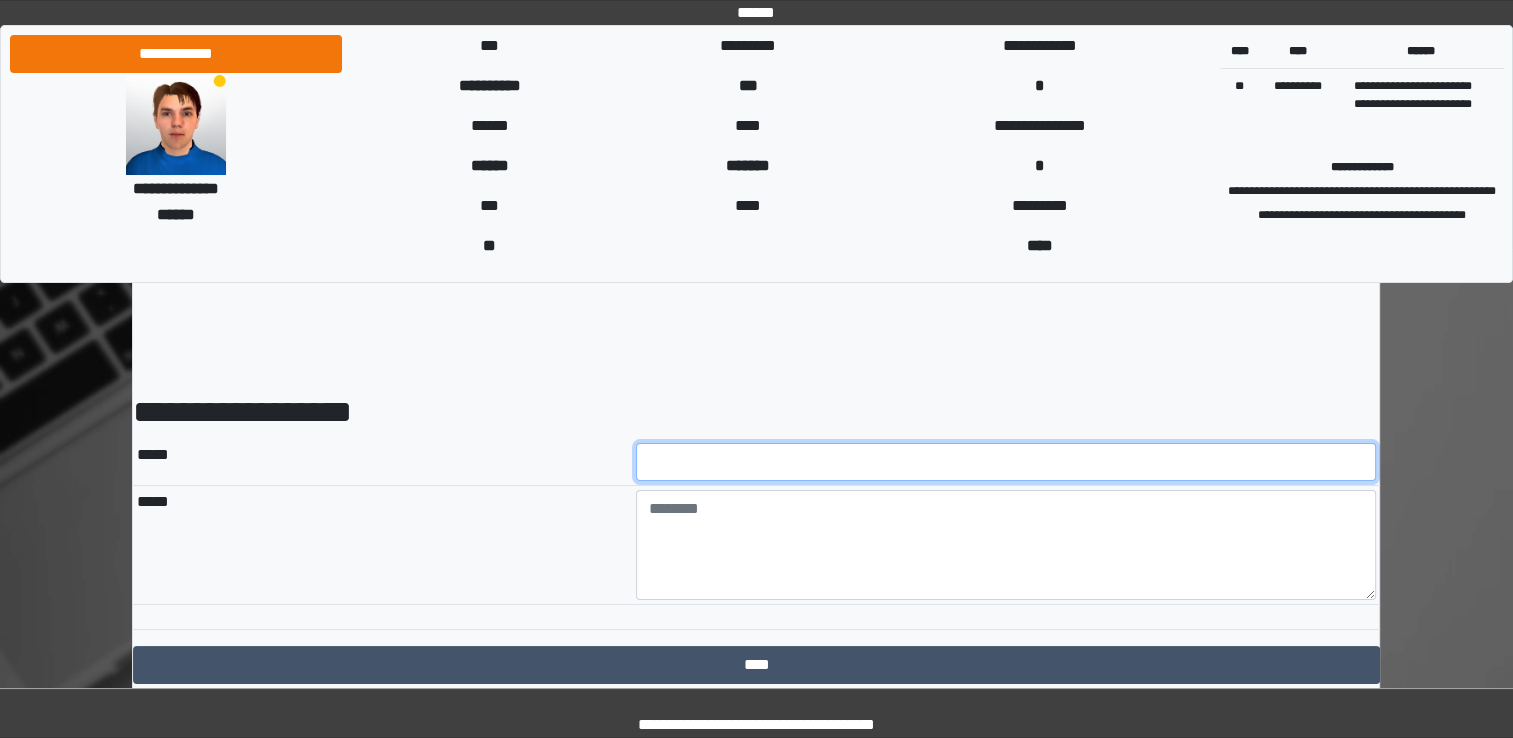 click at bounding box center [1006, 462] 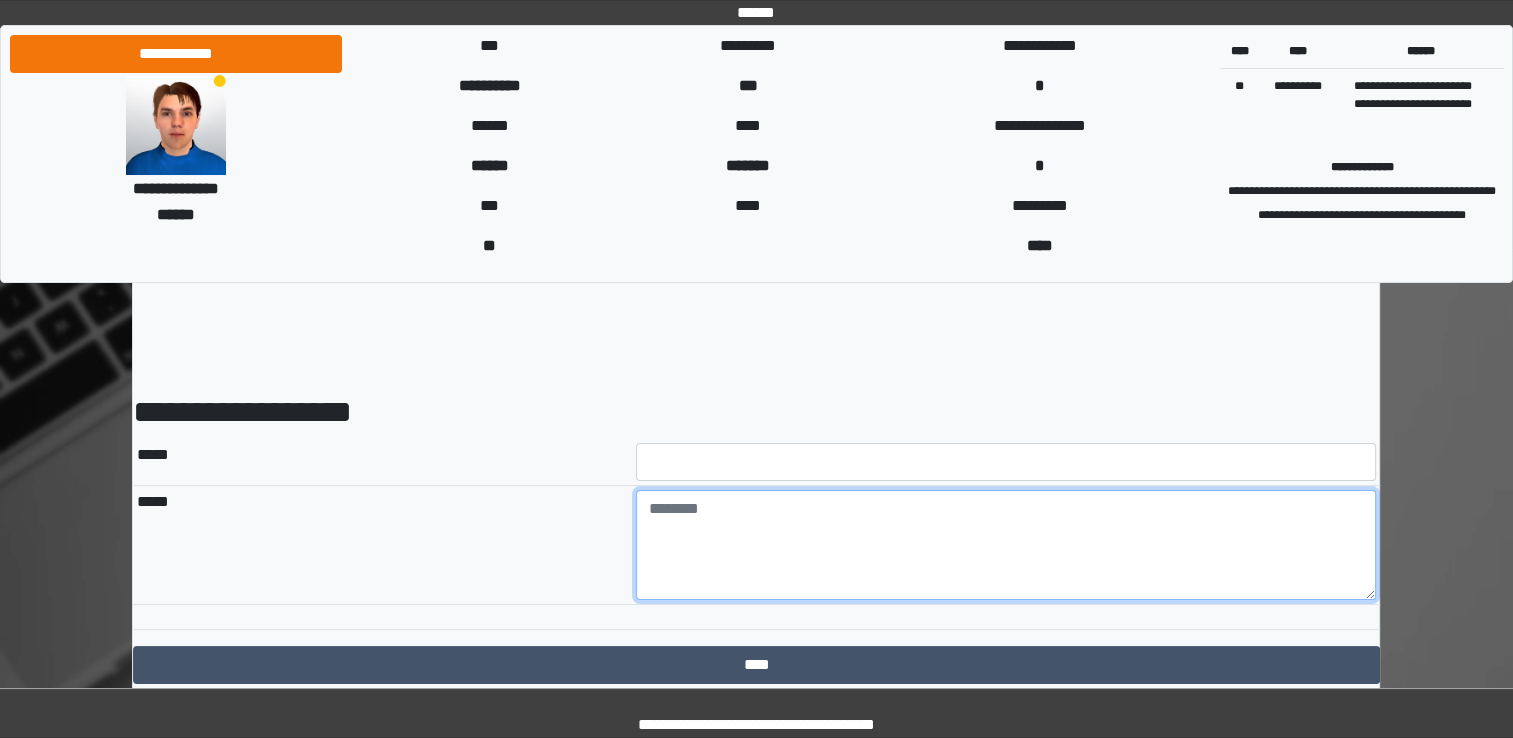 click at bounding box center (1006, 545) 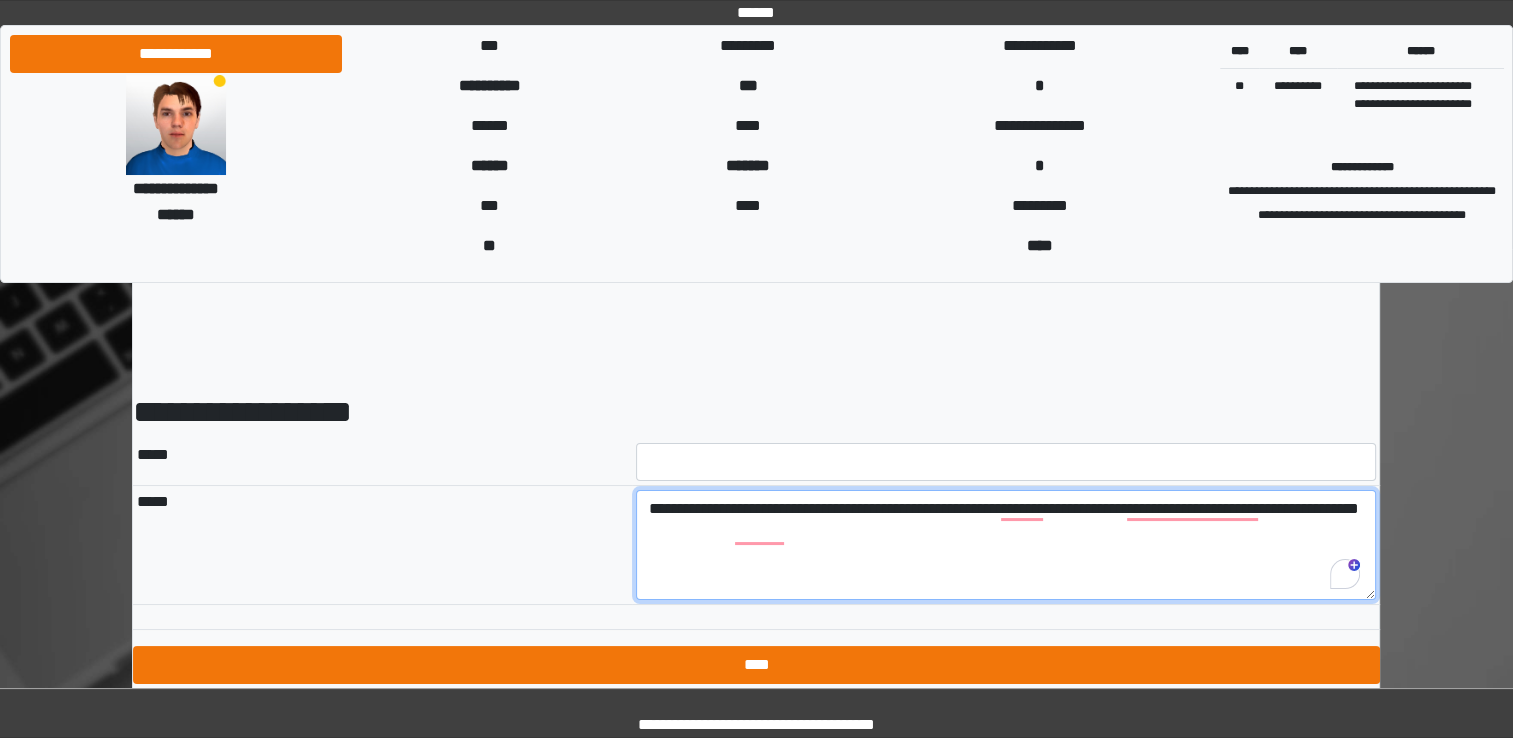 type on "**********" 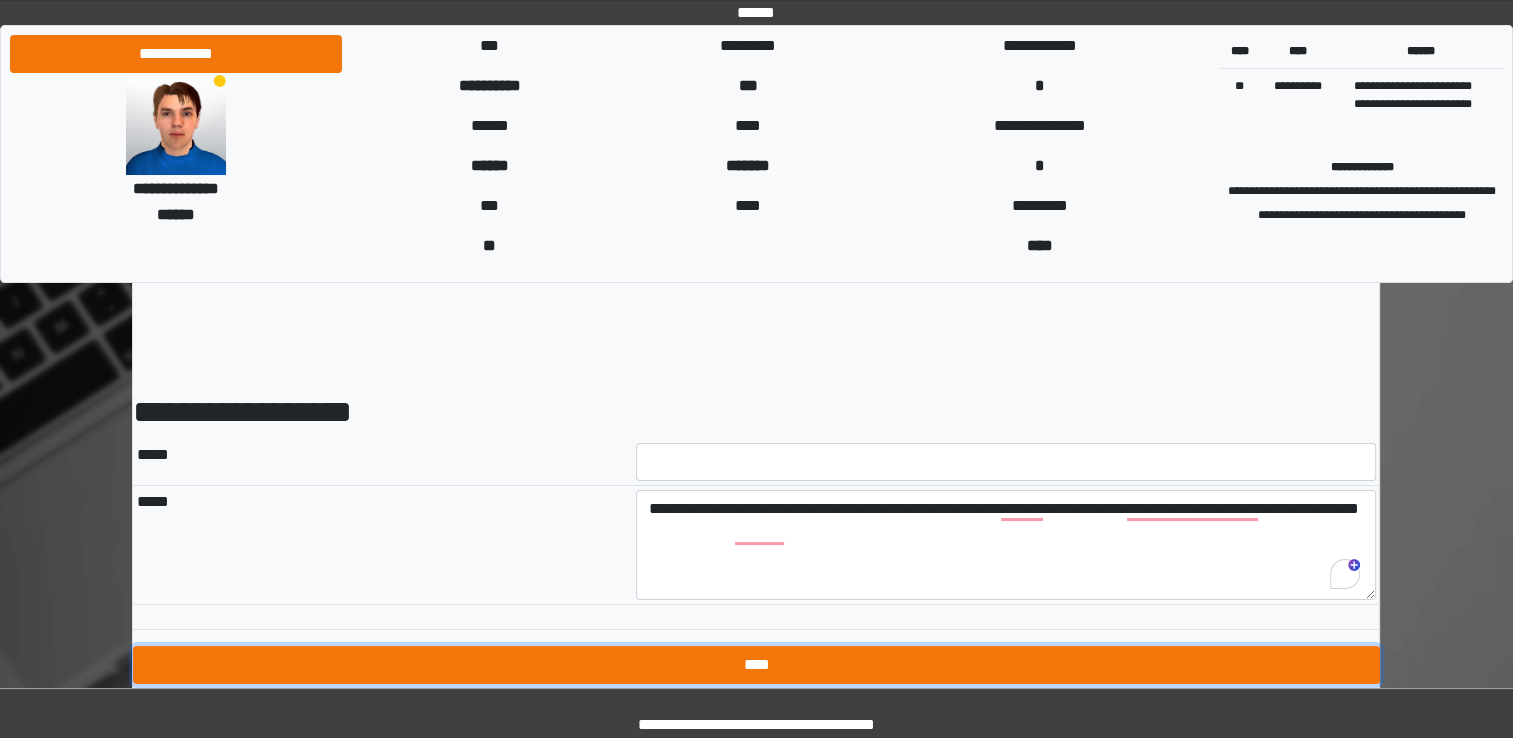 click on "****" at bounding box center [756, 665] 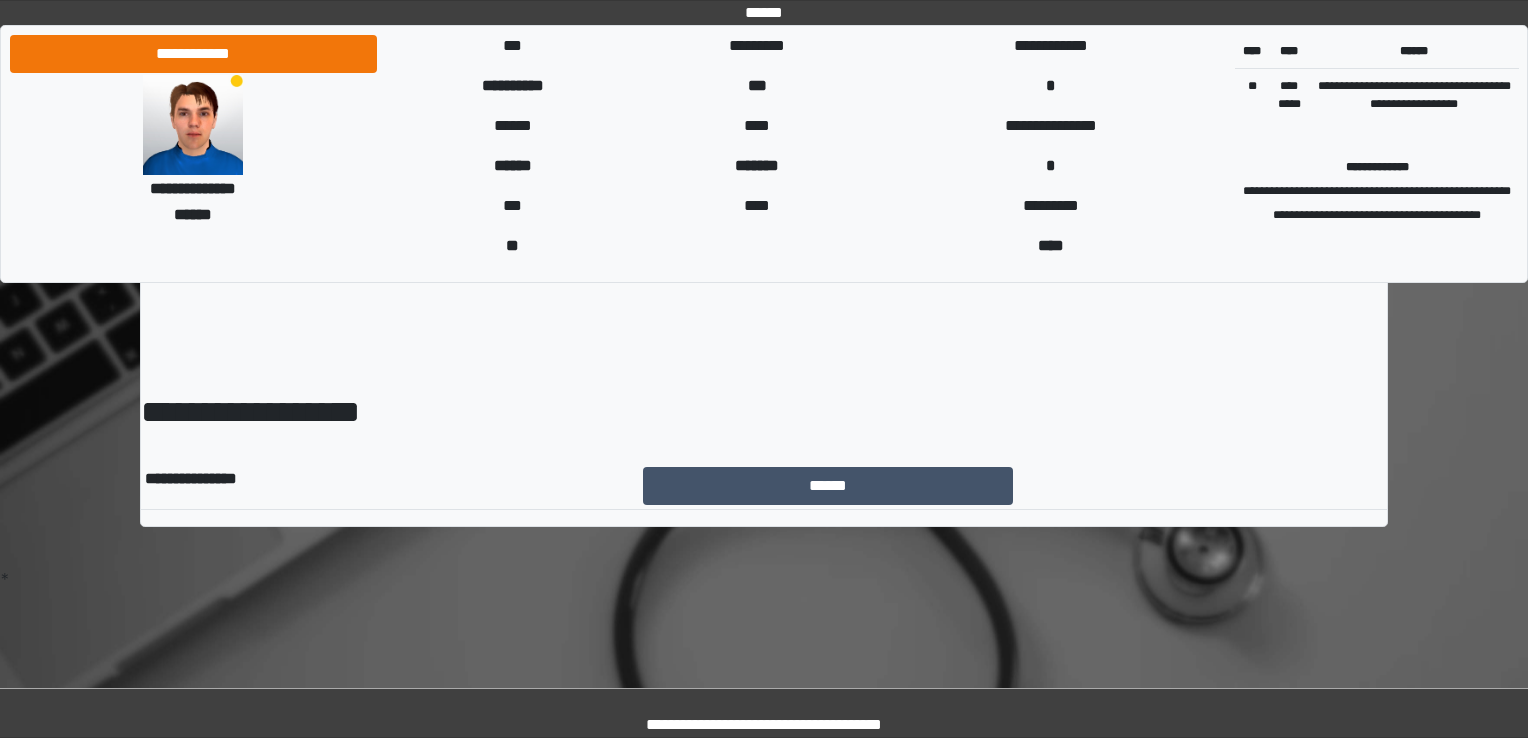 scroll, scrollTop: 0, scrollLeft: 0, axis: both 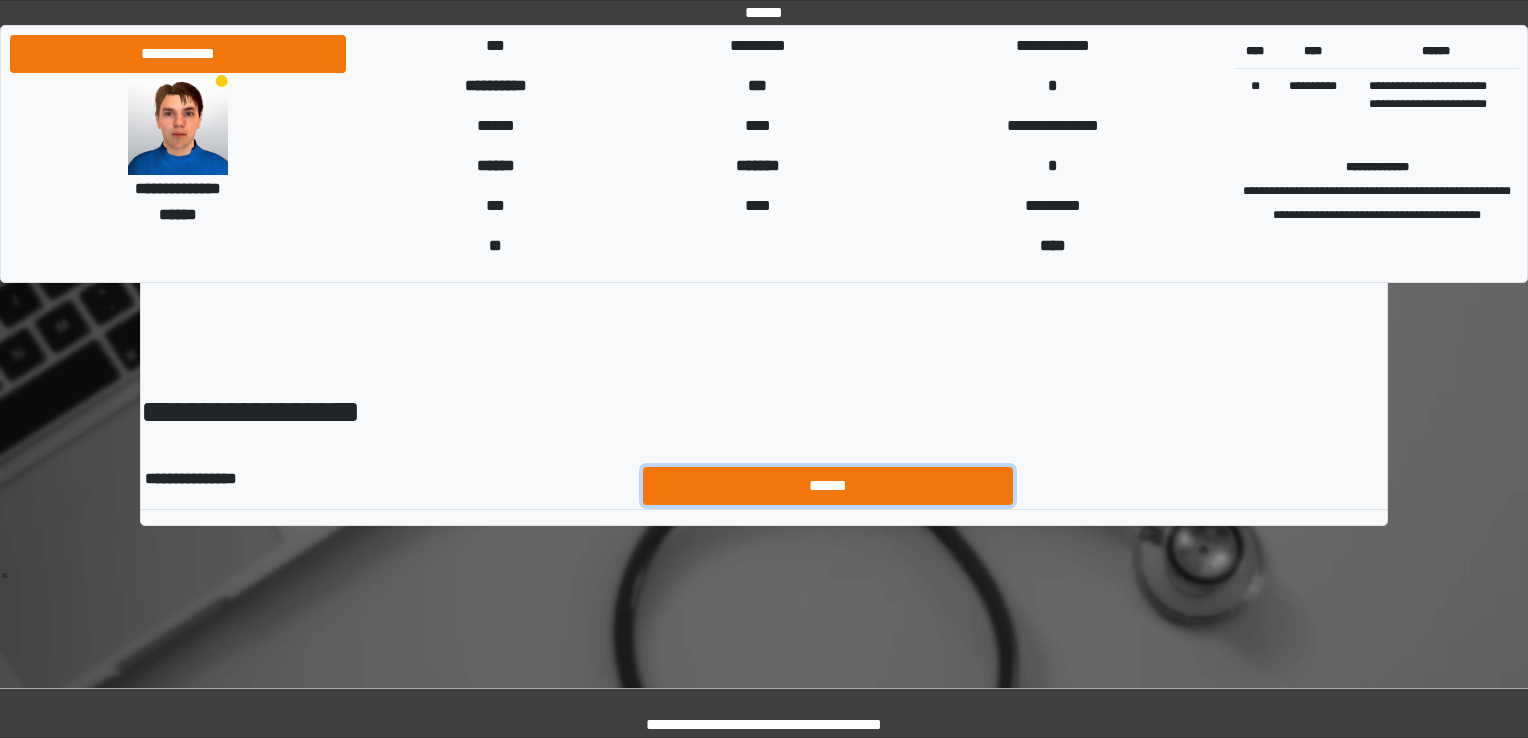 click on "******" at bounding box center (828, 486) 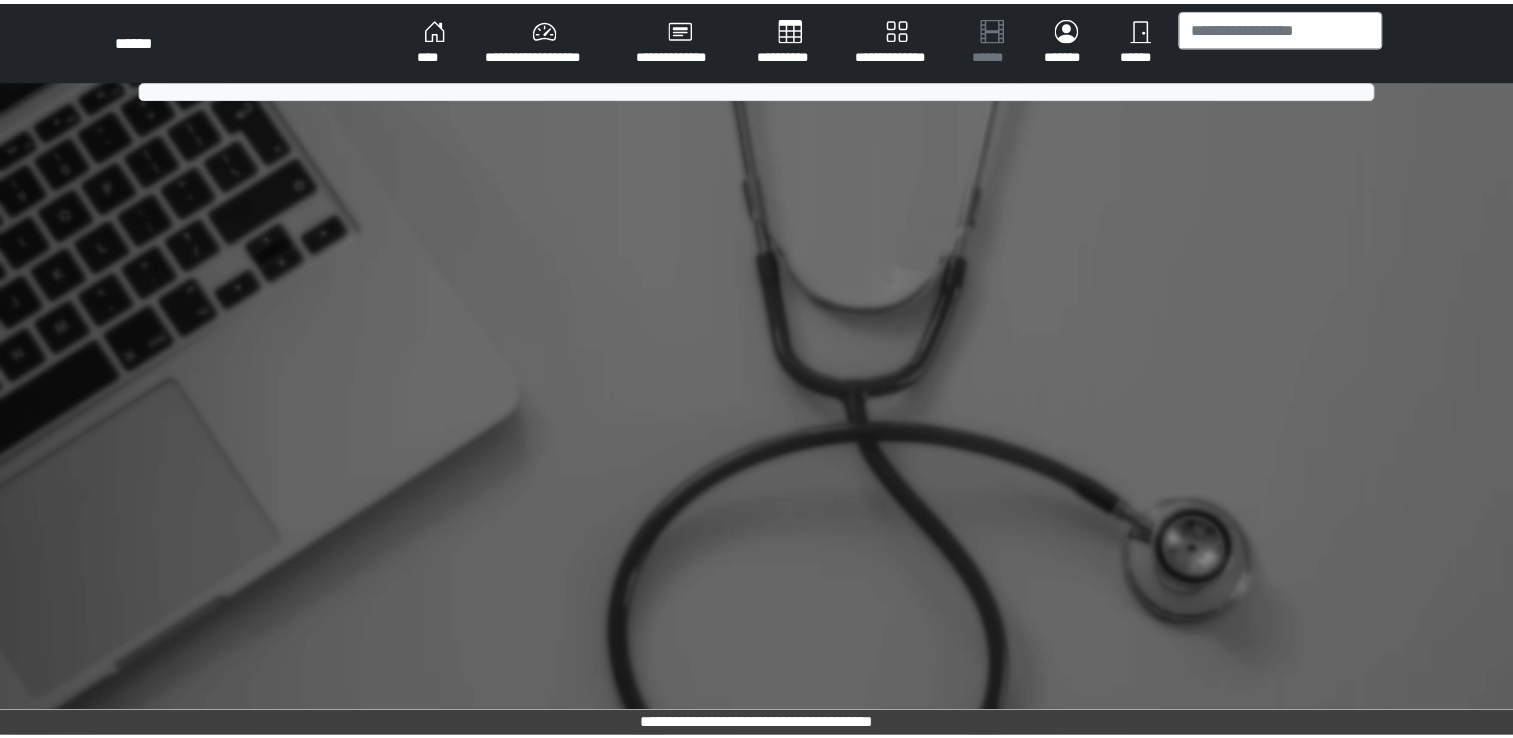 scroll, scrollTop: 0, scrollLeft: 0, axis: both 